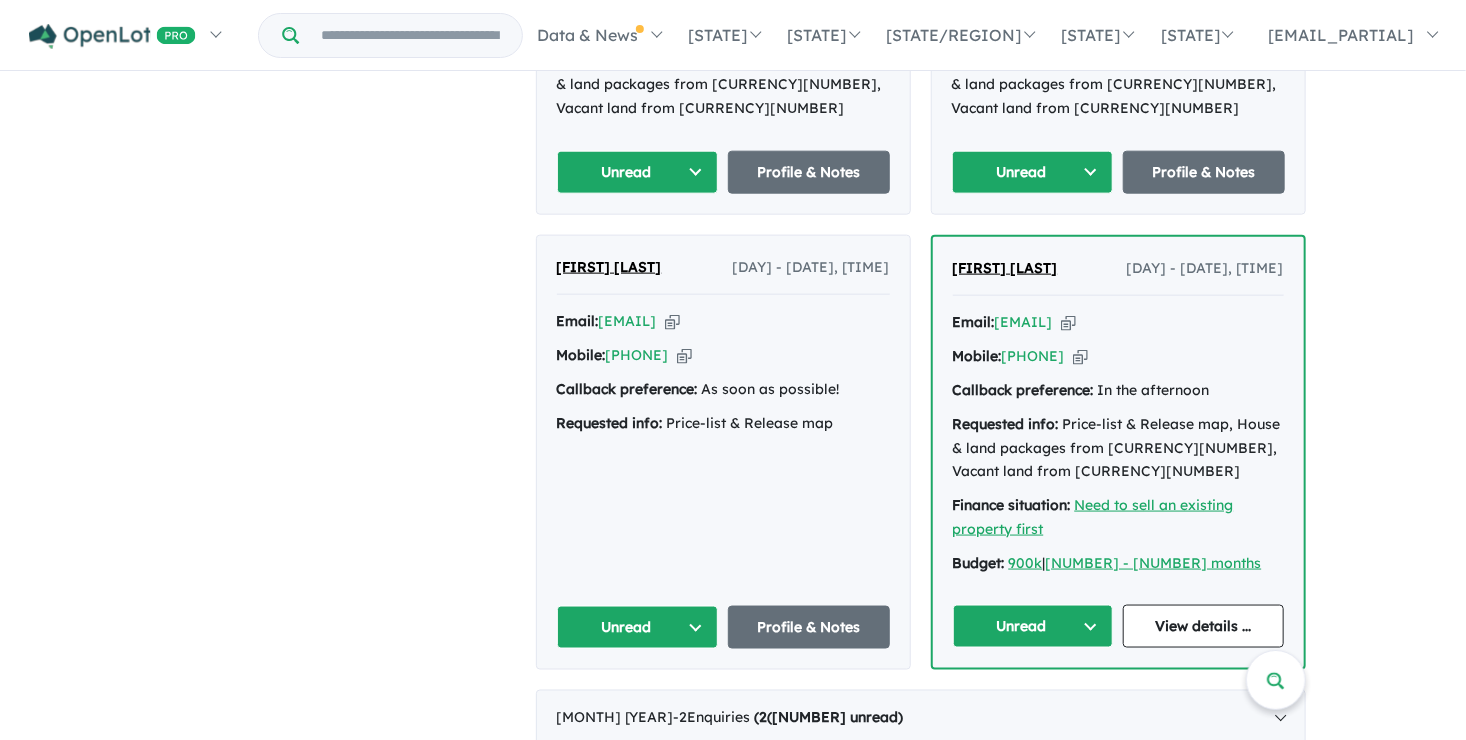scroll, scrollTop: 1100, scrollLeft: 0, axis: vertical 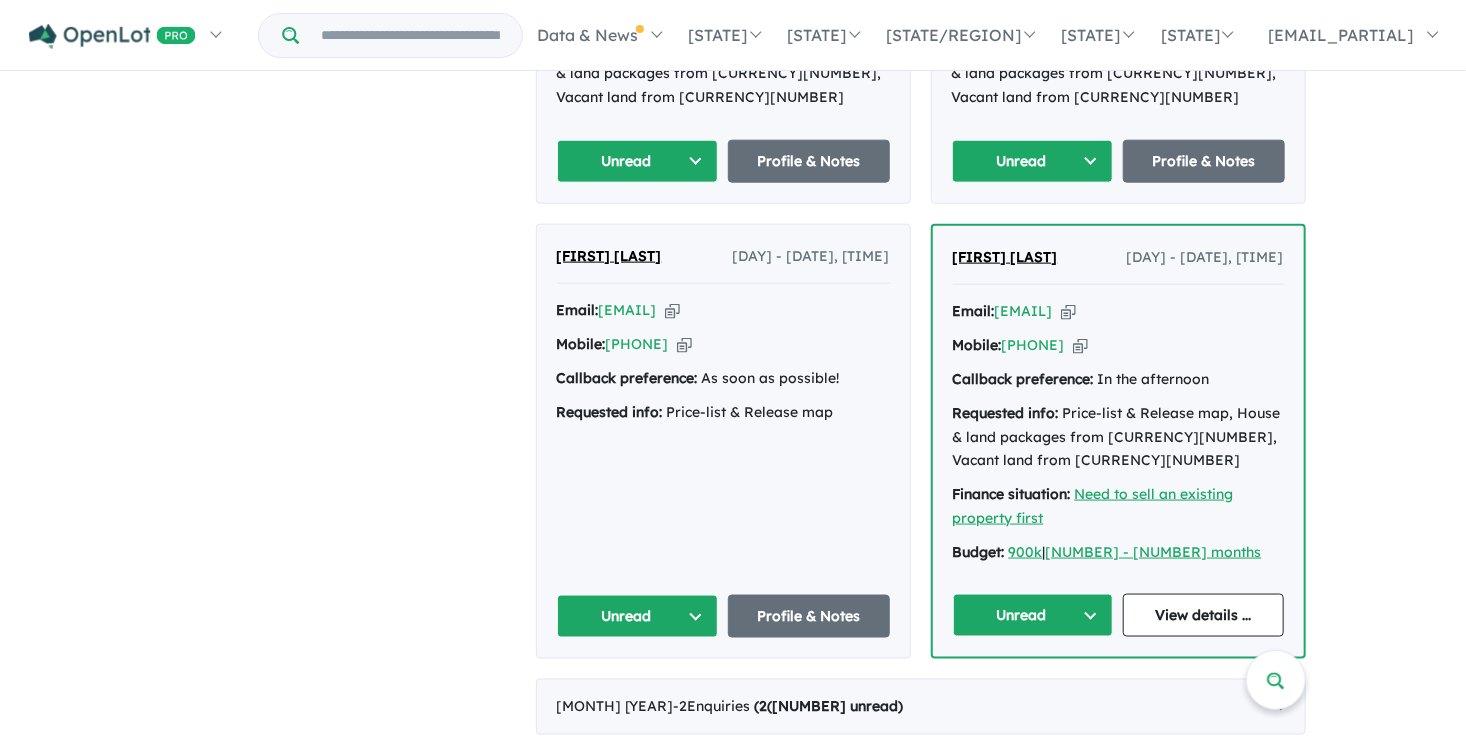 click at bounding box center [1068, 311] 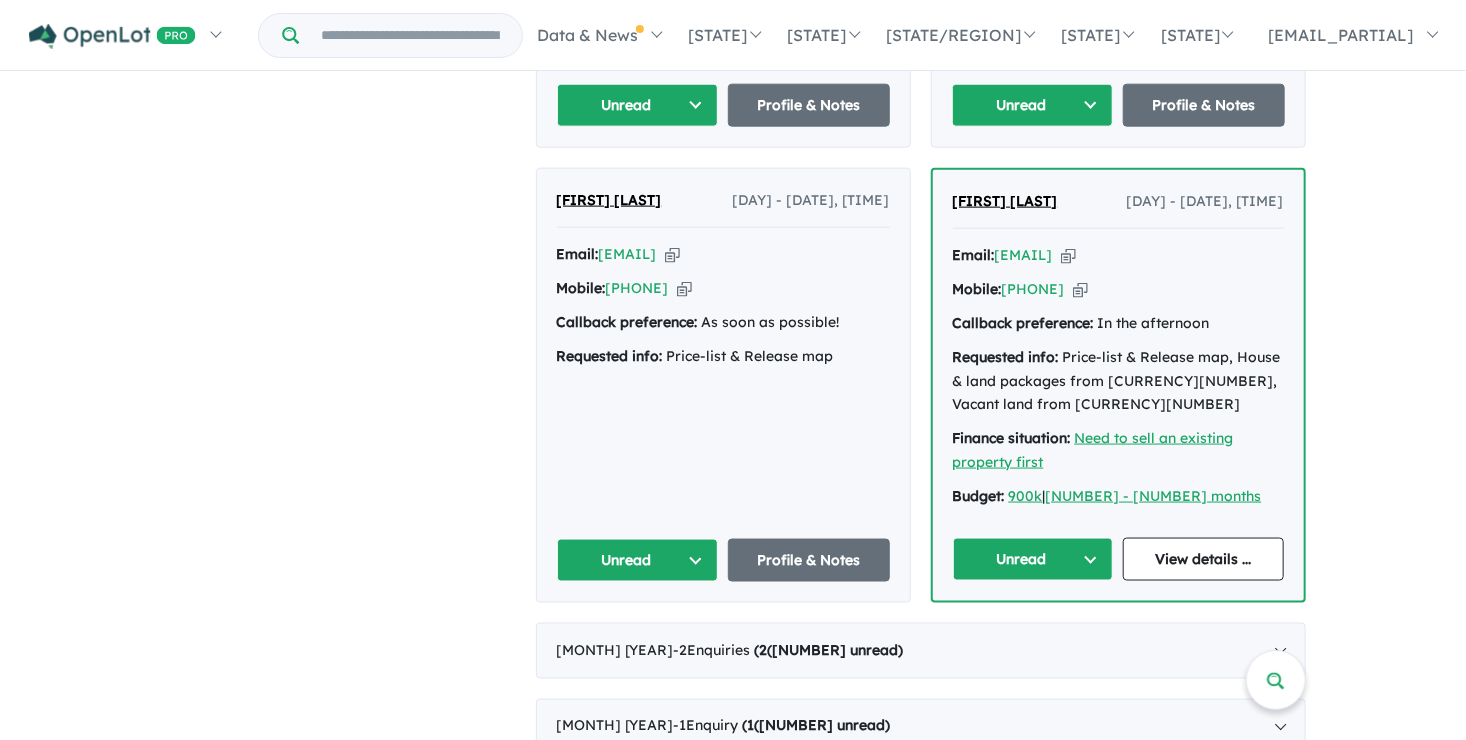scroll, scrollTop: 1200, scrollLeft: 0, axis: vertical 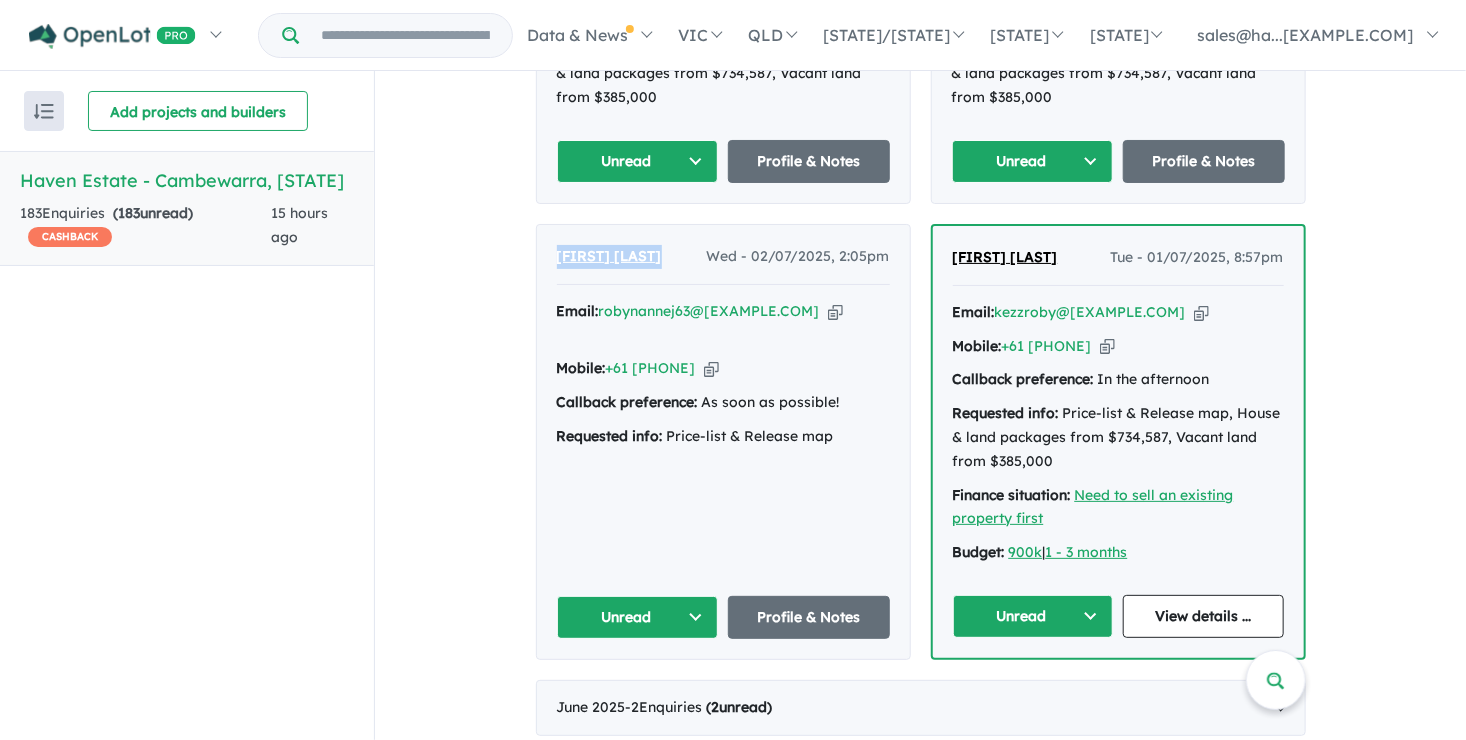 drag, startPoint x: 674, startPoint y: 230, endPoint x: 547, endPoint y: 237, distance: 127.192764 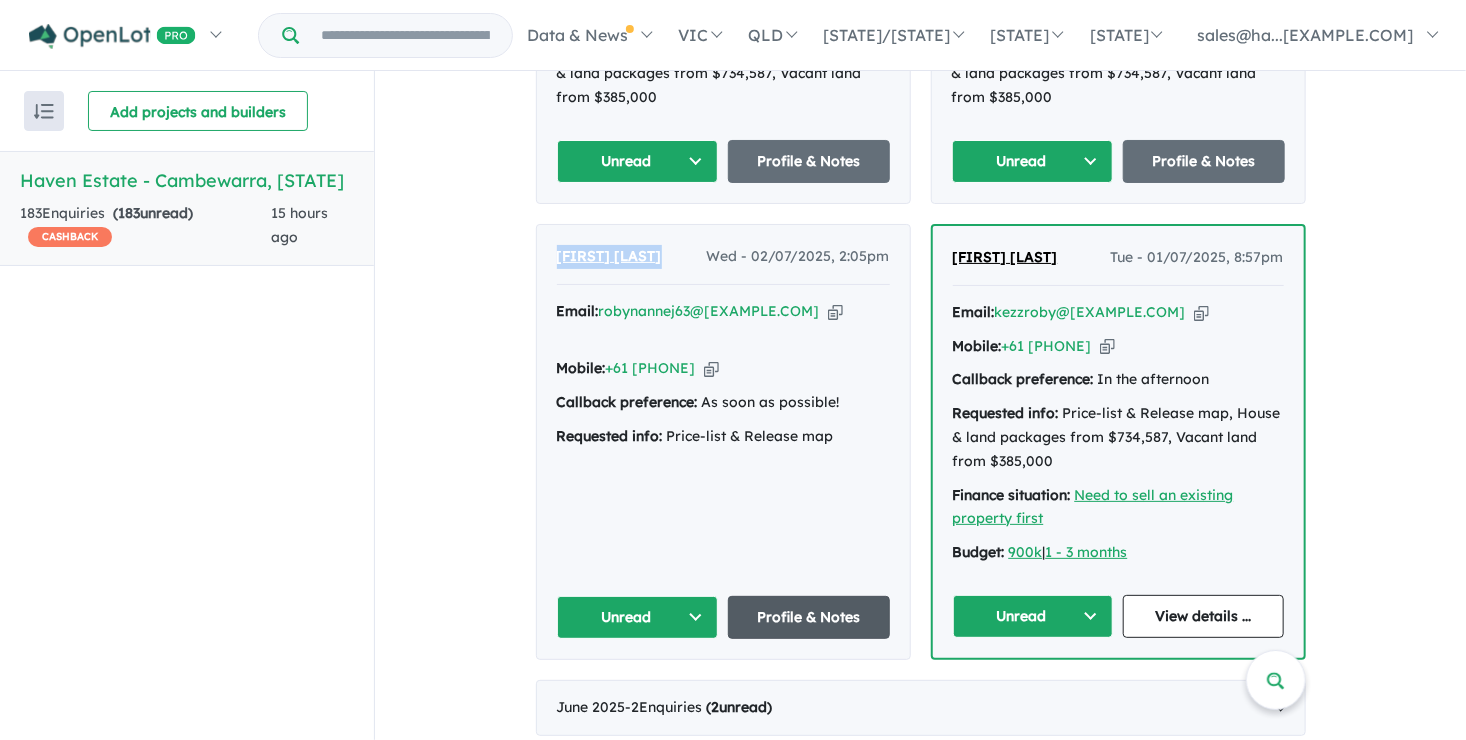 click on "Profile & Notes" at bounding box center [809, 617] 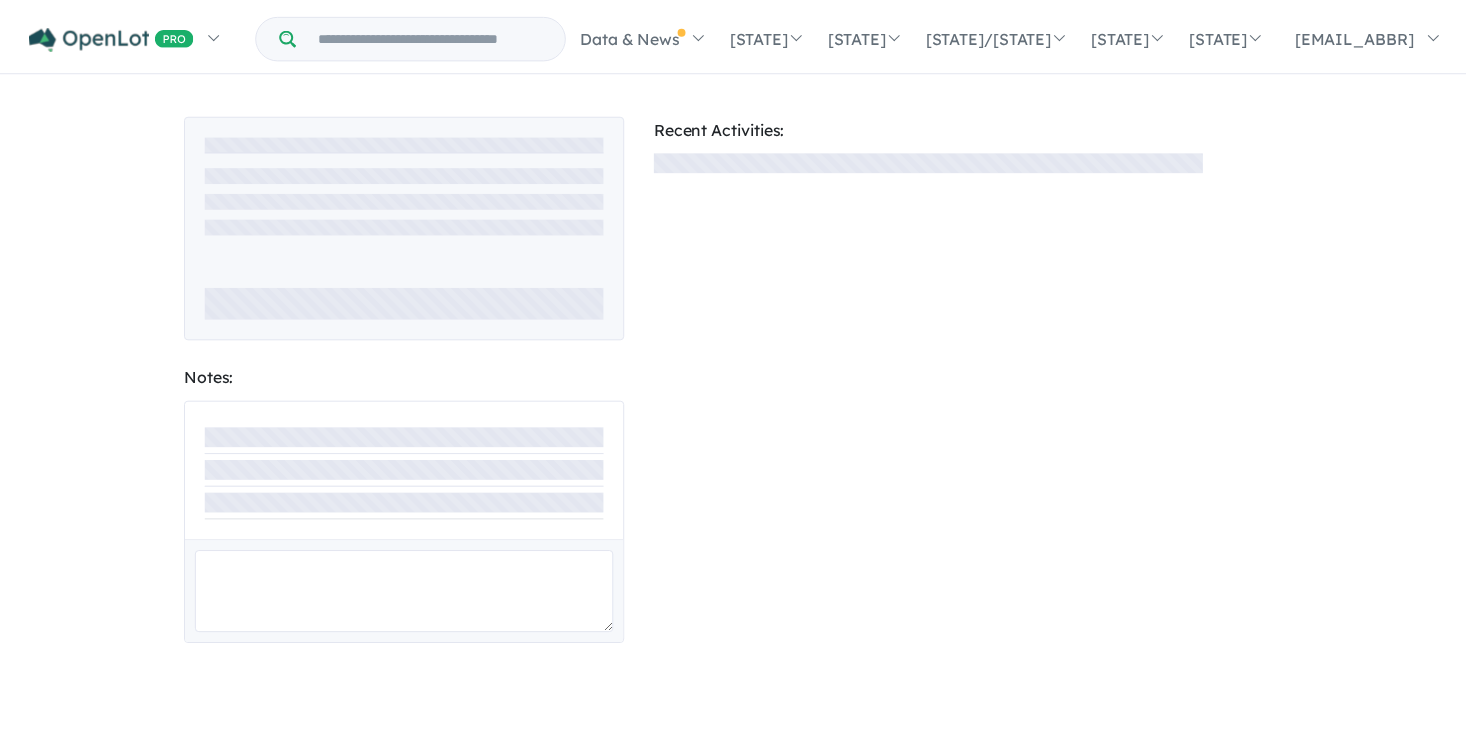 scroll, scrollTop: 0, scrollLeft: 0, axis: both 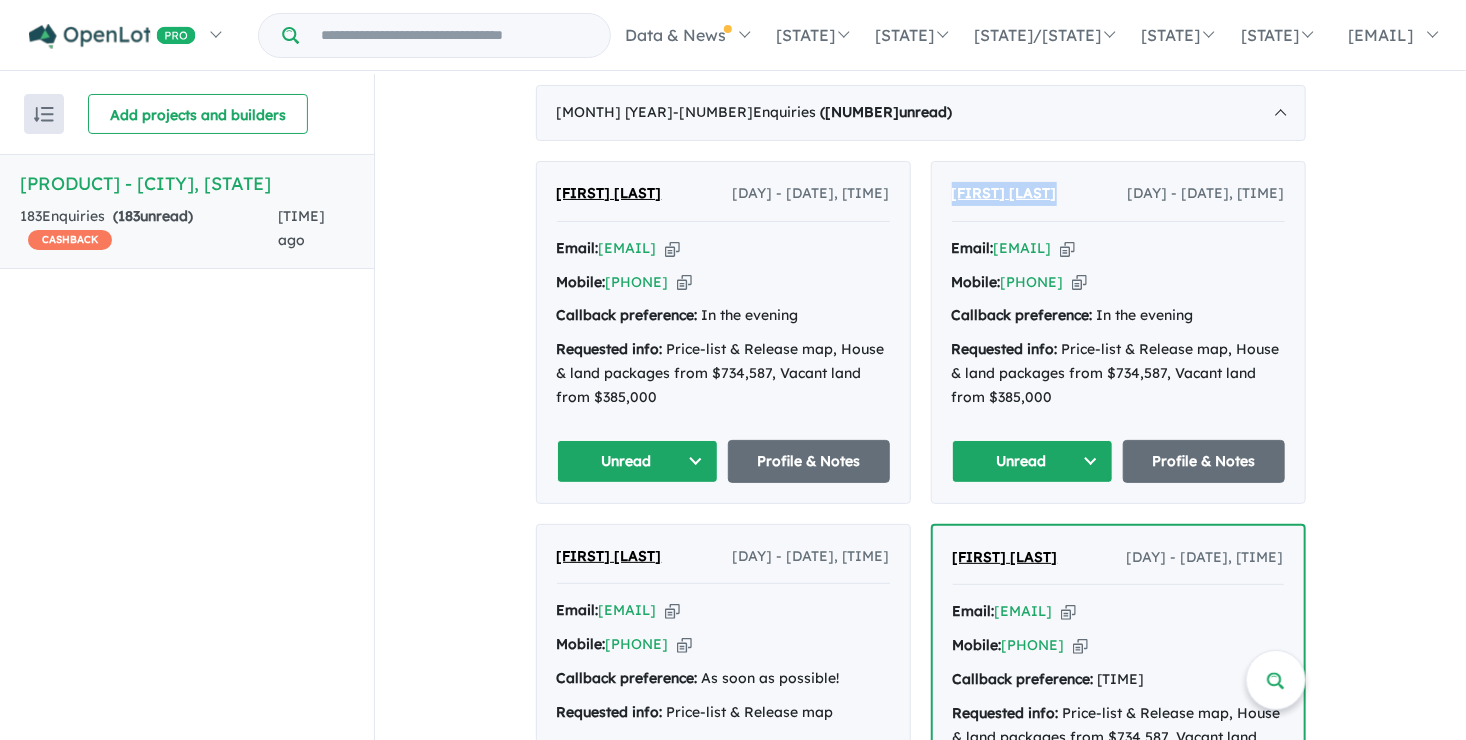 drag, startPoint x: 1081, startPoint y: 169, endPoint x: 945, endPoint y: 172, distance: 136.03308 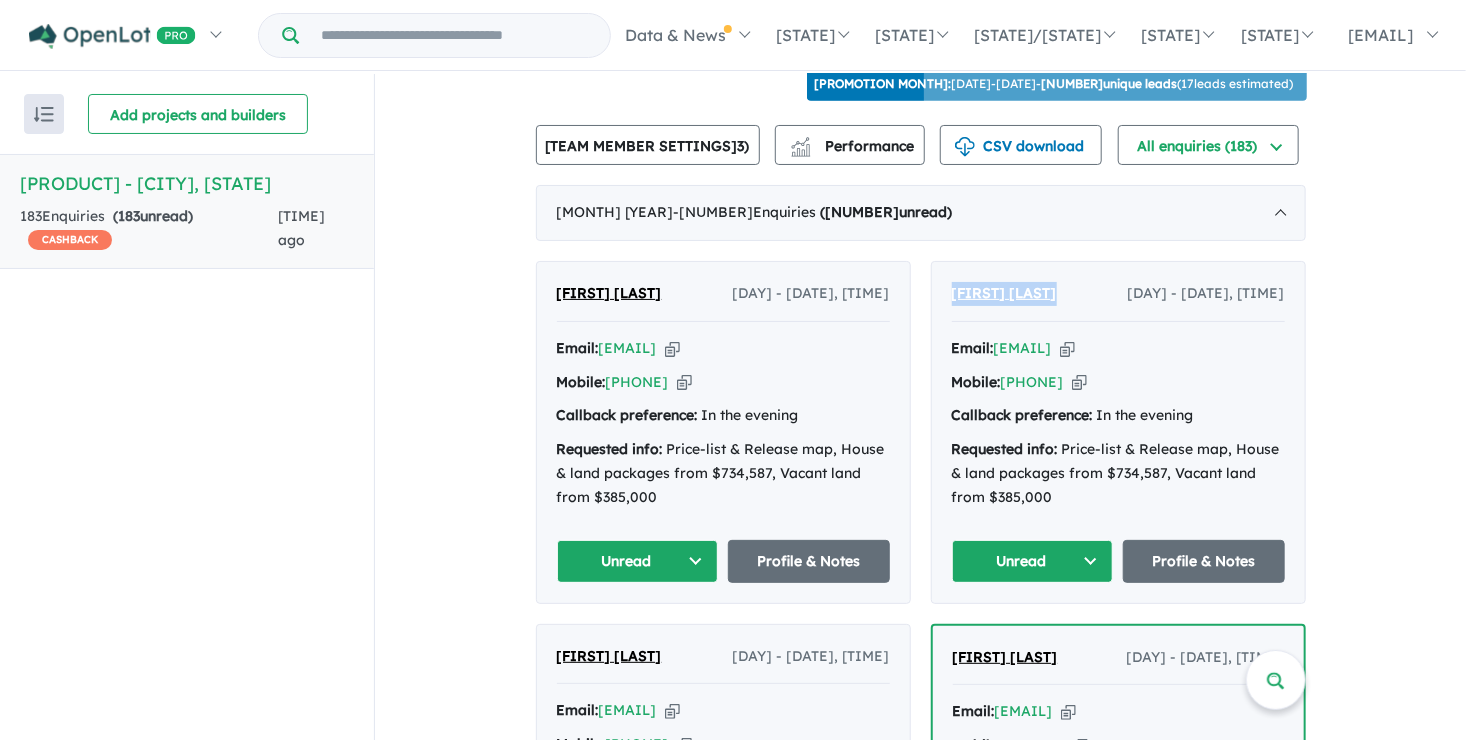 scroll, scrollTop: 700, scrollLeft: 0, axis: vertical 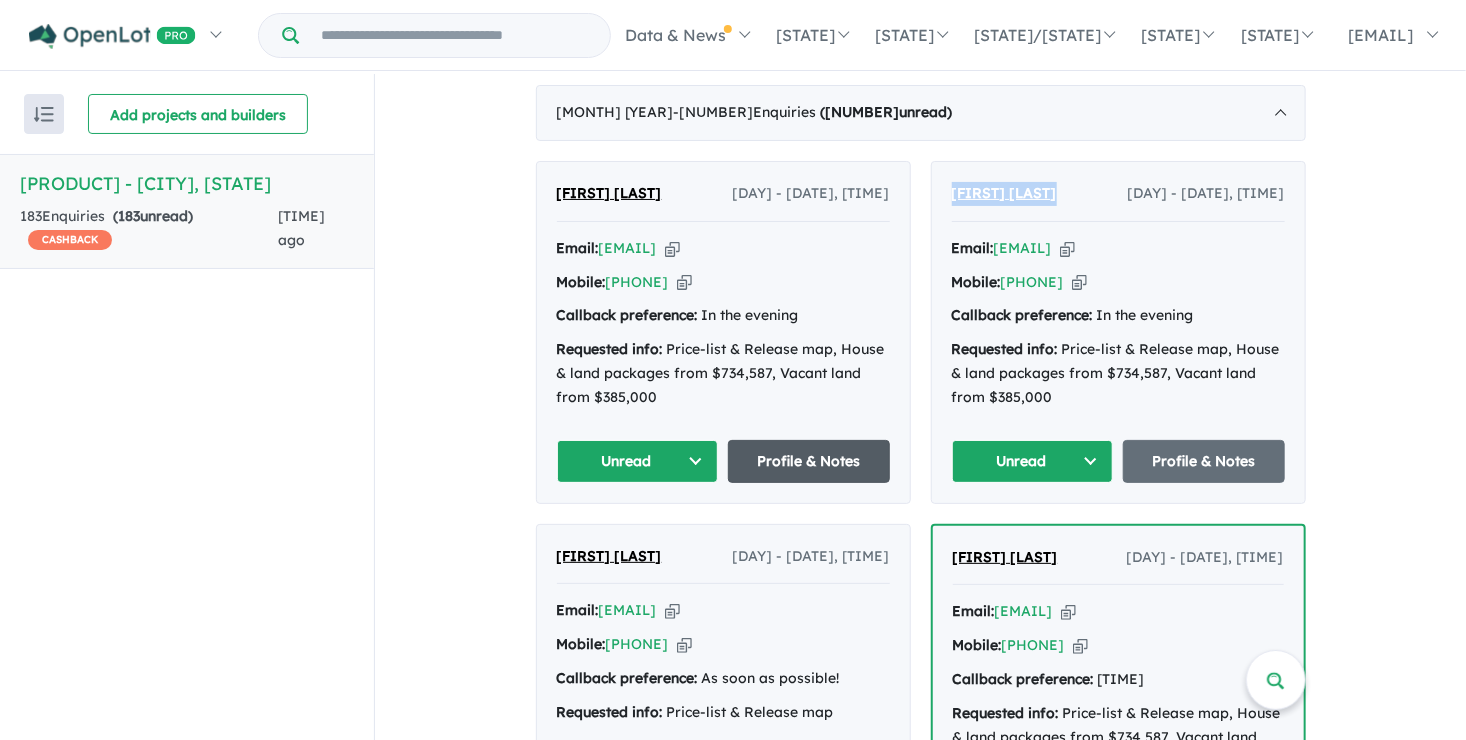 click on "Profile & Notes" at bounding box center (809, 461) 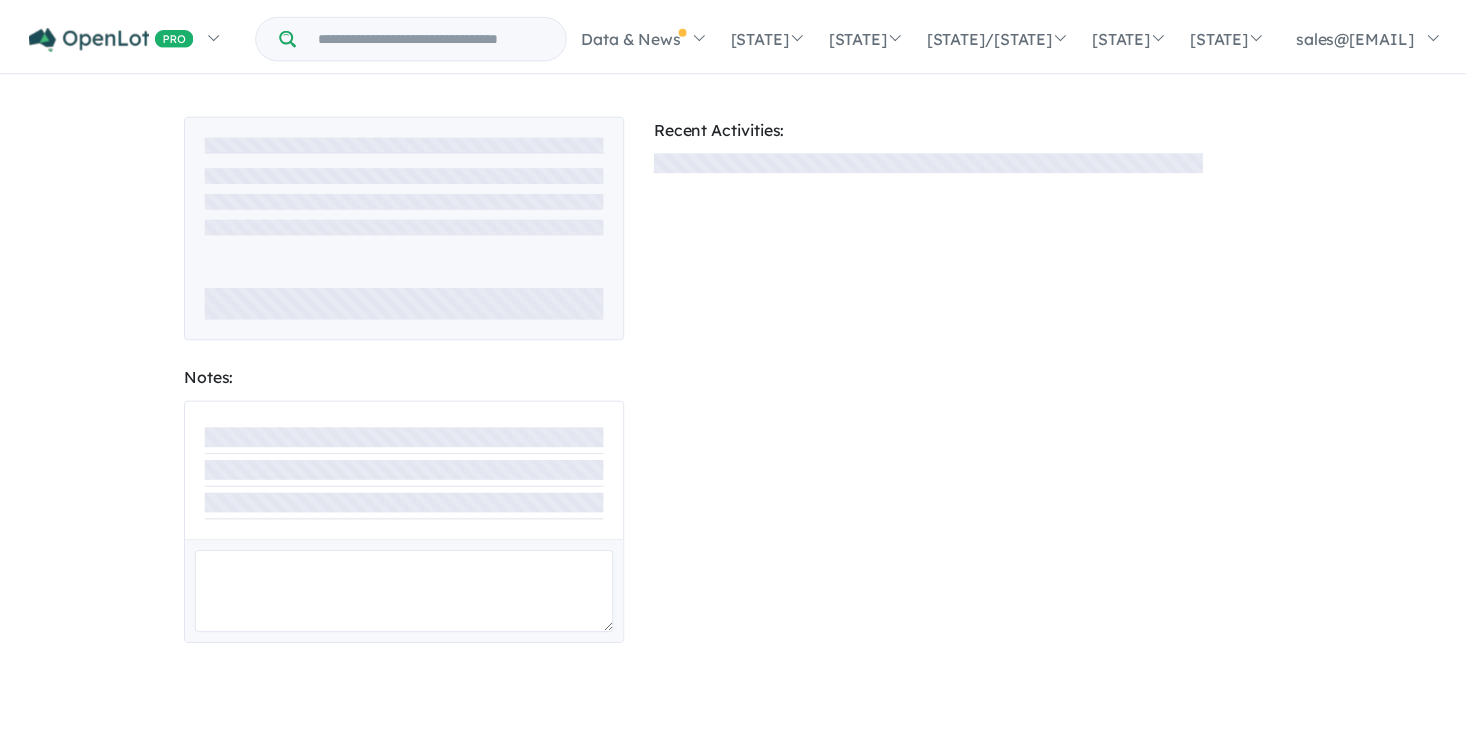 scroll, scrollTop: 0, scrollLeft: 0, axis: both 